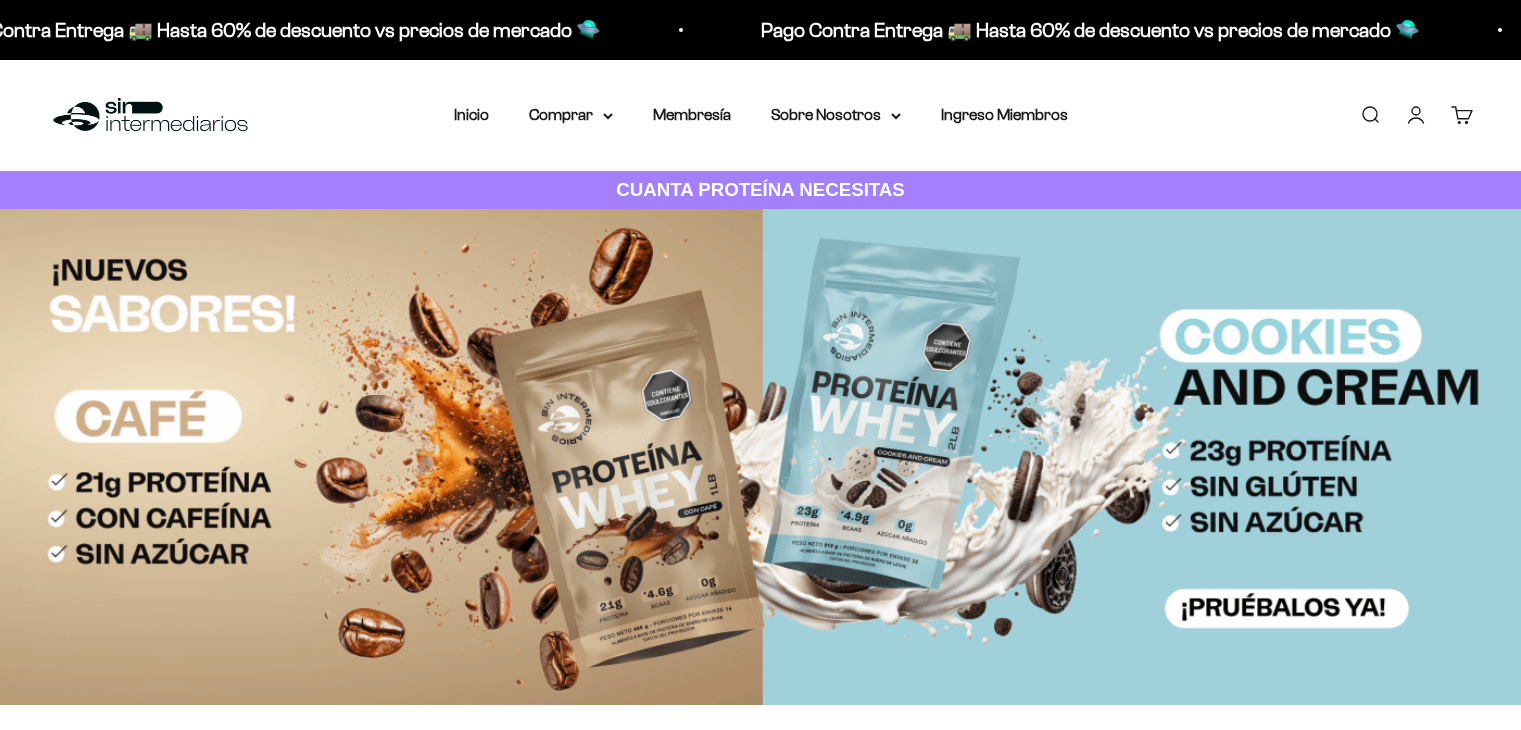 scroll, scrollTop: 0, scrollLeft: 0, axis: both 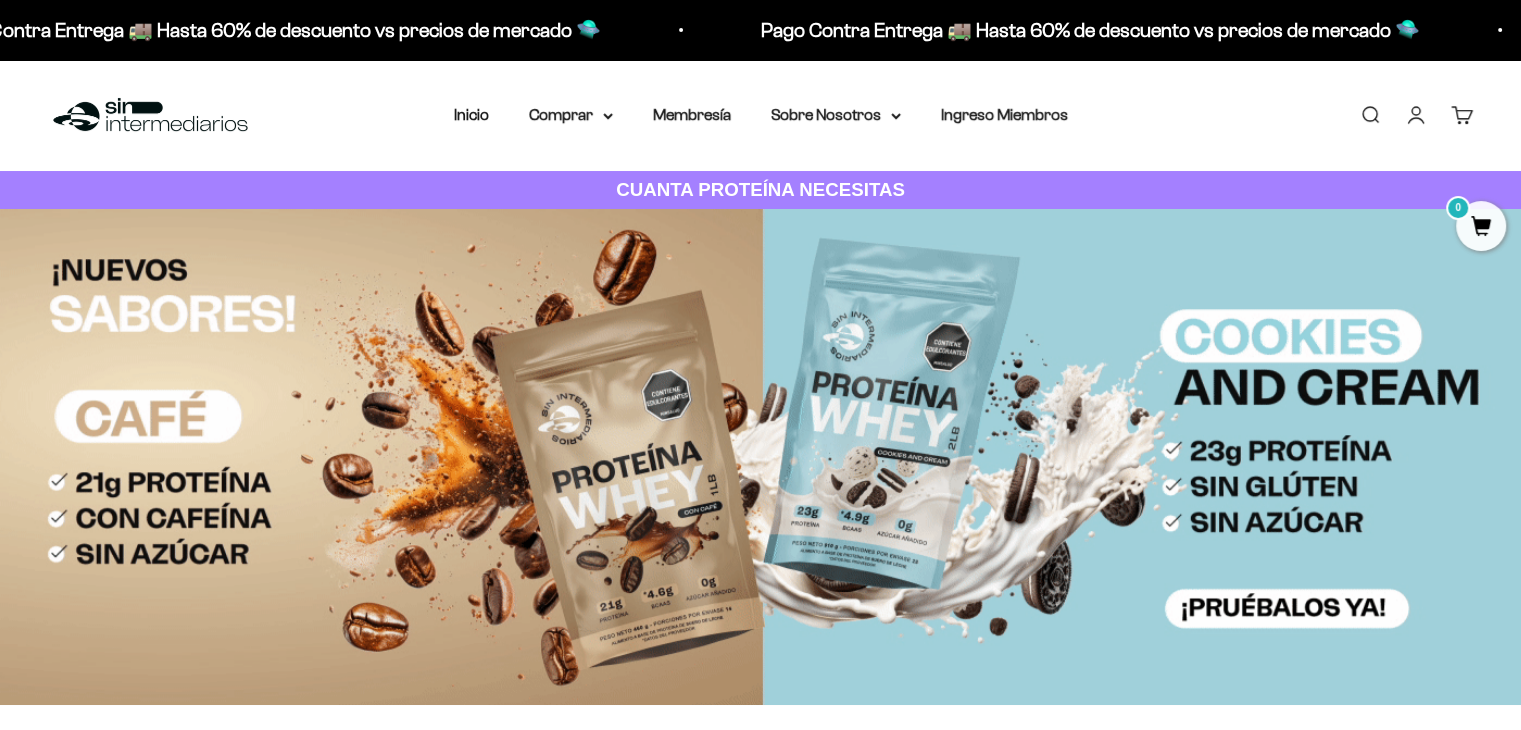 click on "Iniciar sesión" at bounding box center [1416, 115] 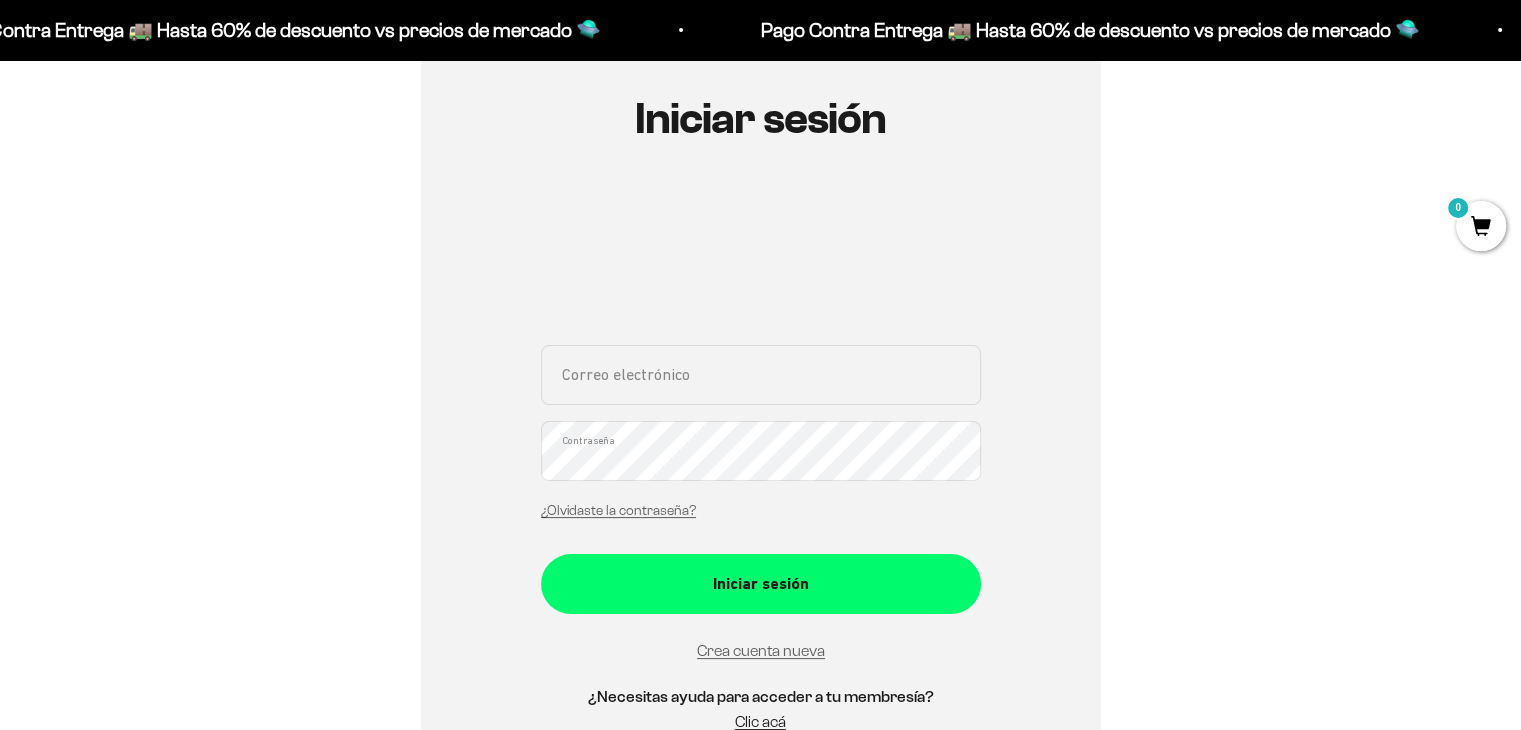 scroll, scrollTop: 212, scrollLeft: 0, axis: vertical 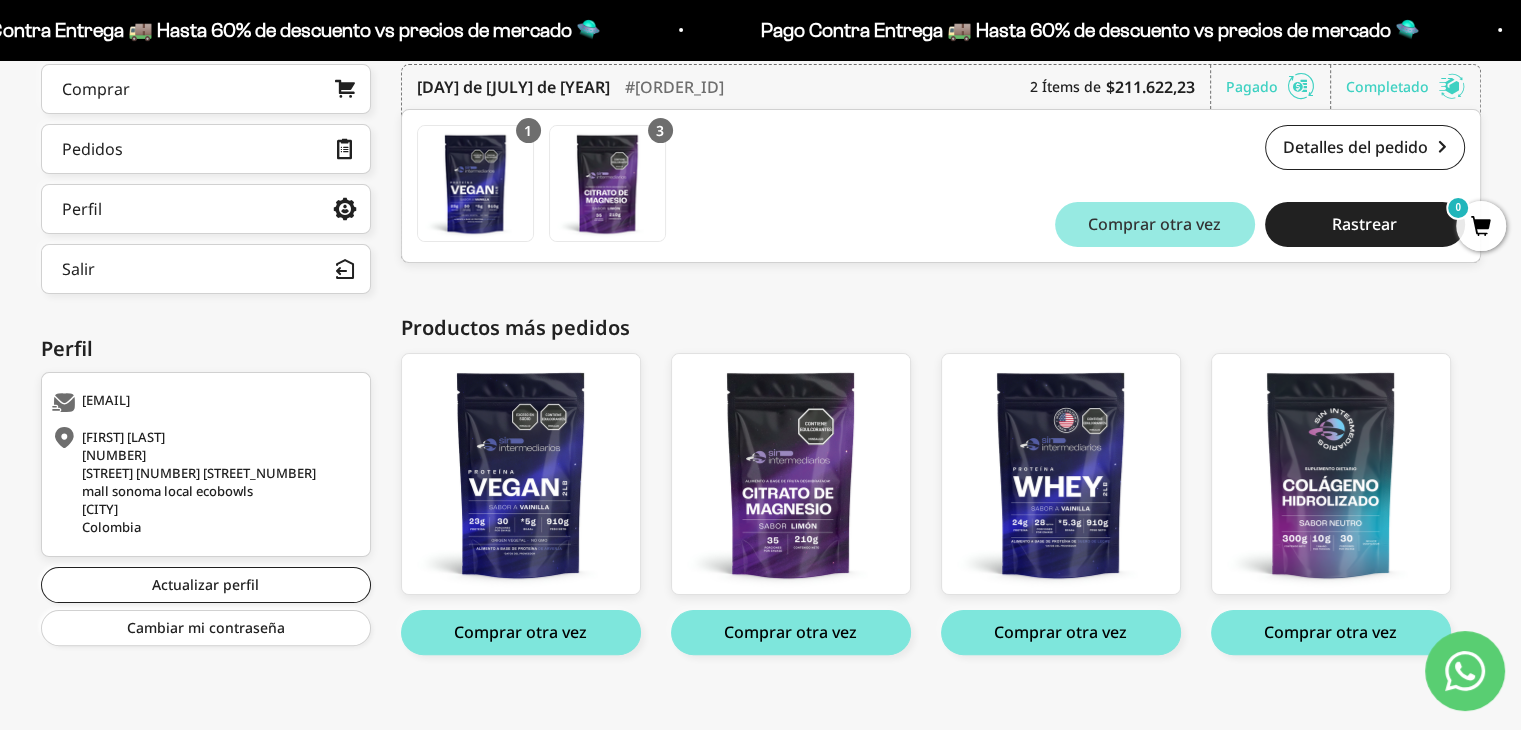 click on "Comprar otra vez" at bounding box center [1155, 224] 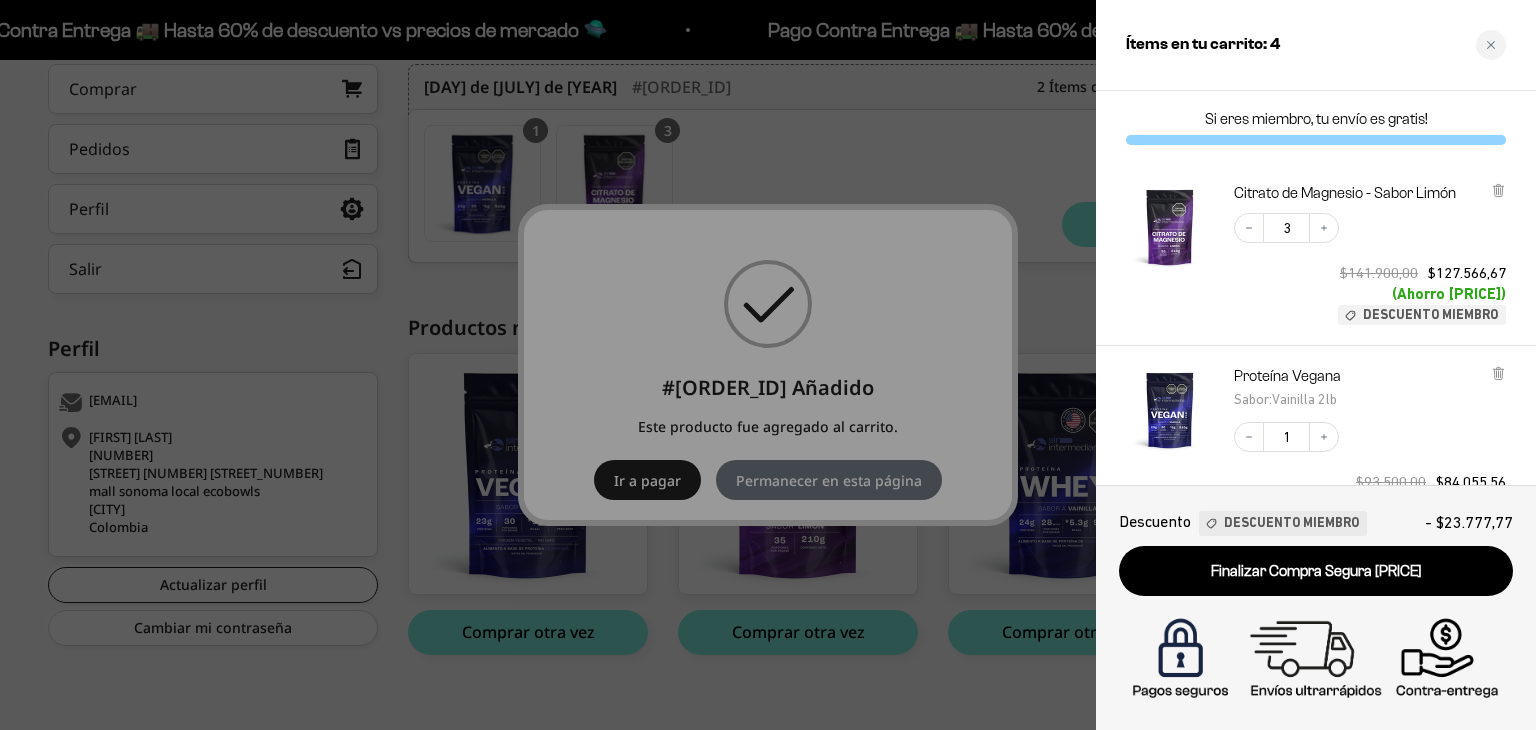 click on "Decrease quantity 3 Increase quantity $141.900,00 $127.566,67 (Ahorro $14.333,33) Descuento Miembro" at bounding box center [1360, 259] 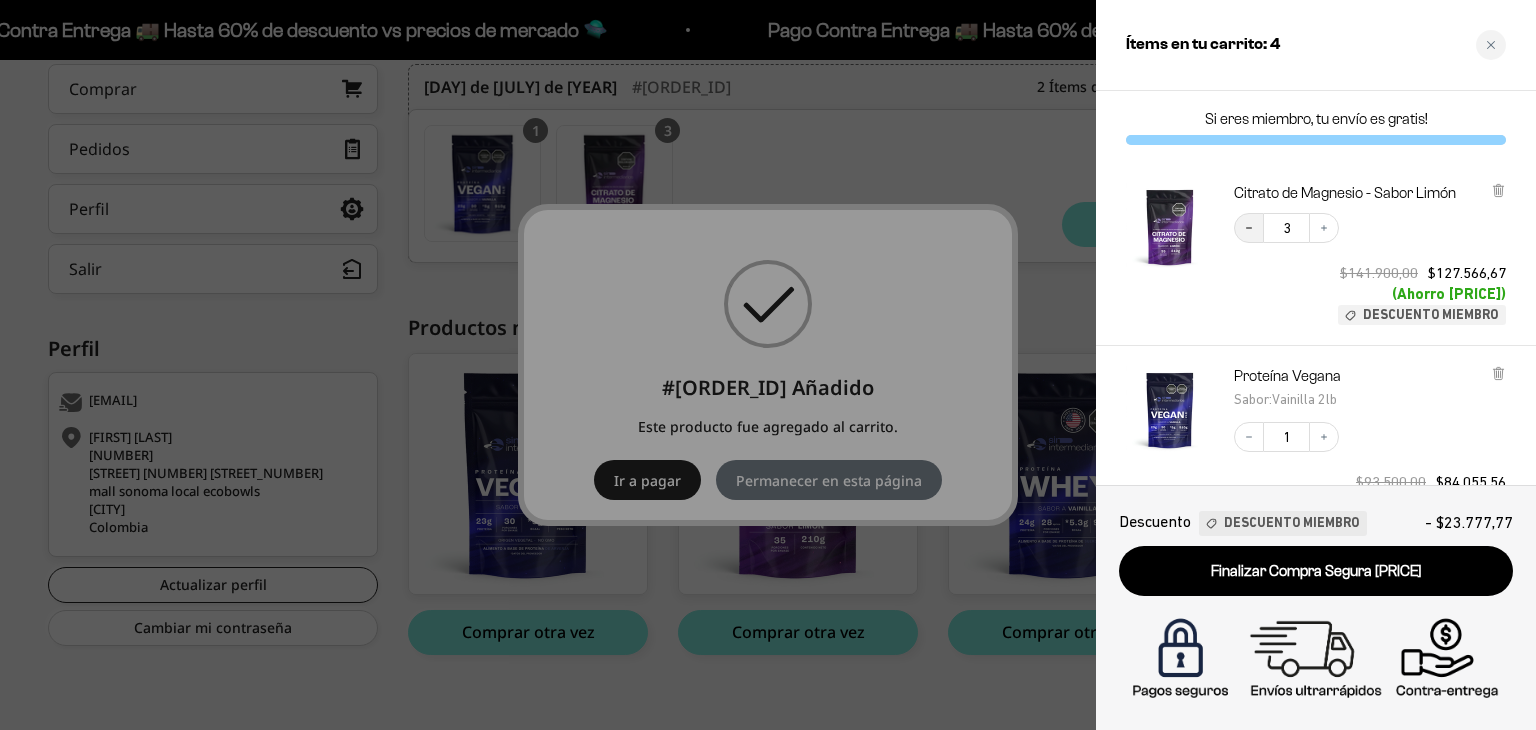 click on "Decrease quantity" at bounding box center [1249, 228] 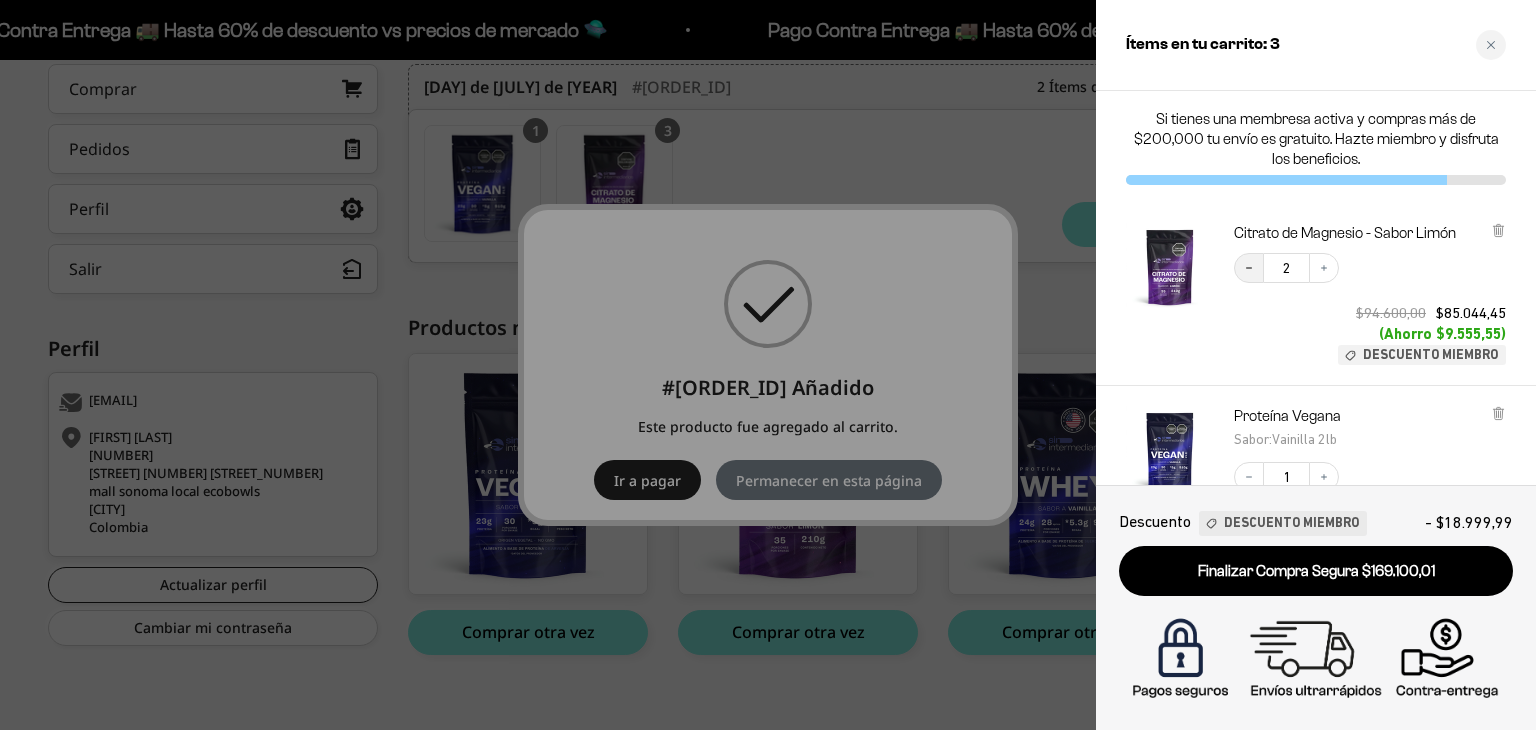click 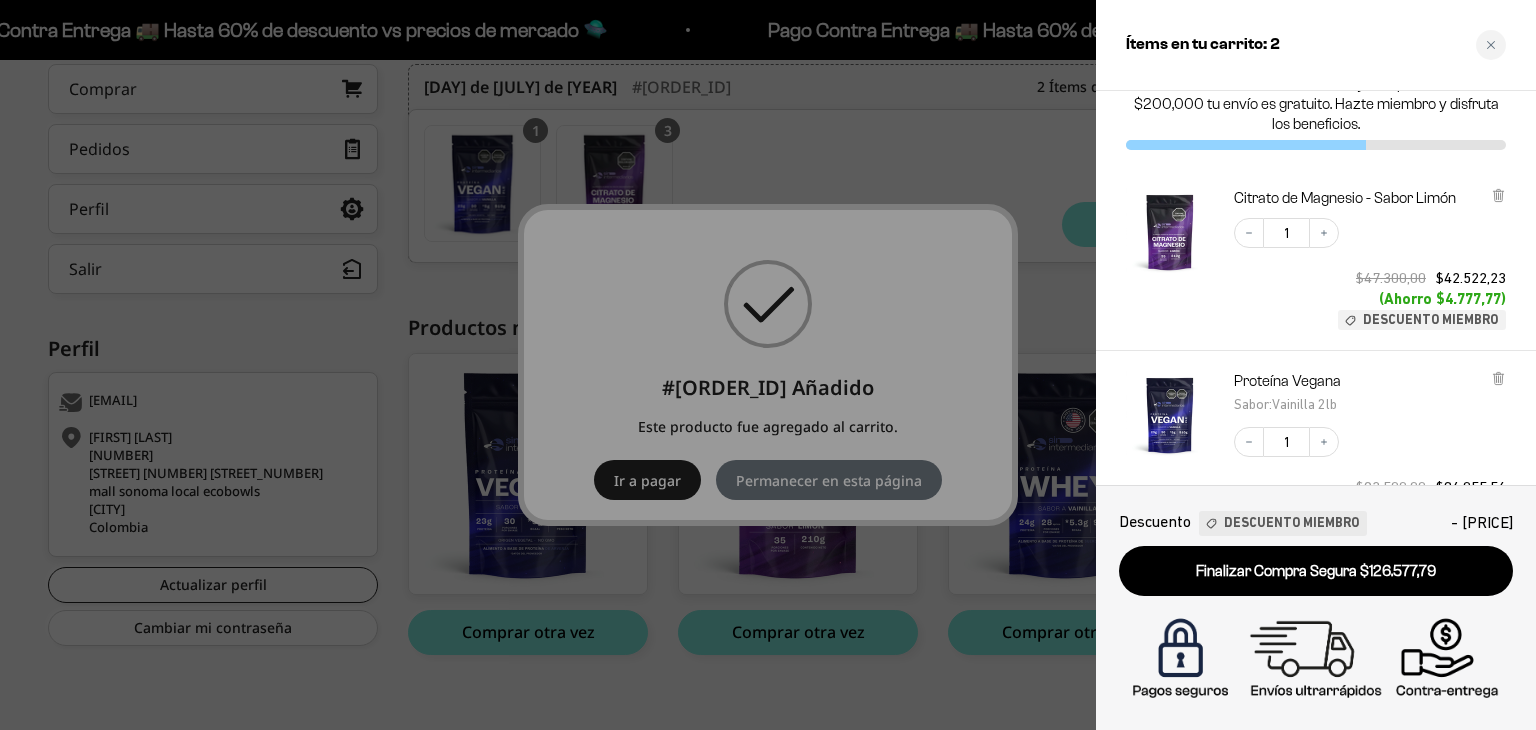scroll, scrollTop: 32, scrollLeft: 0, axis: vertical 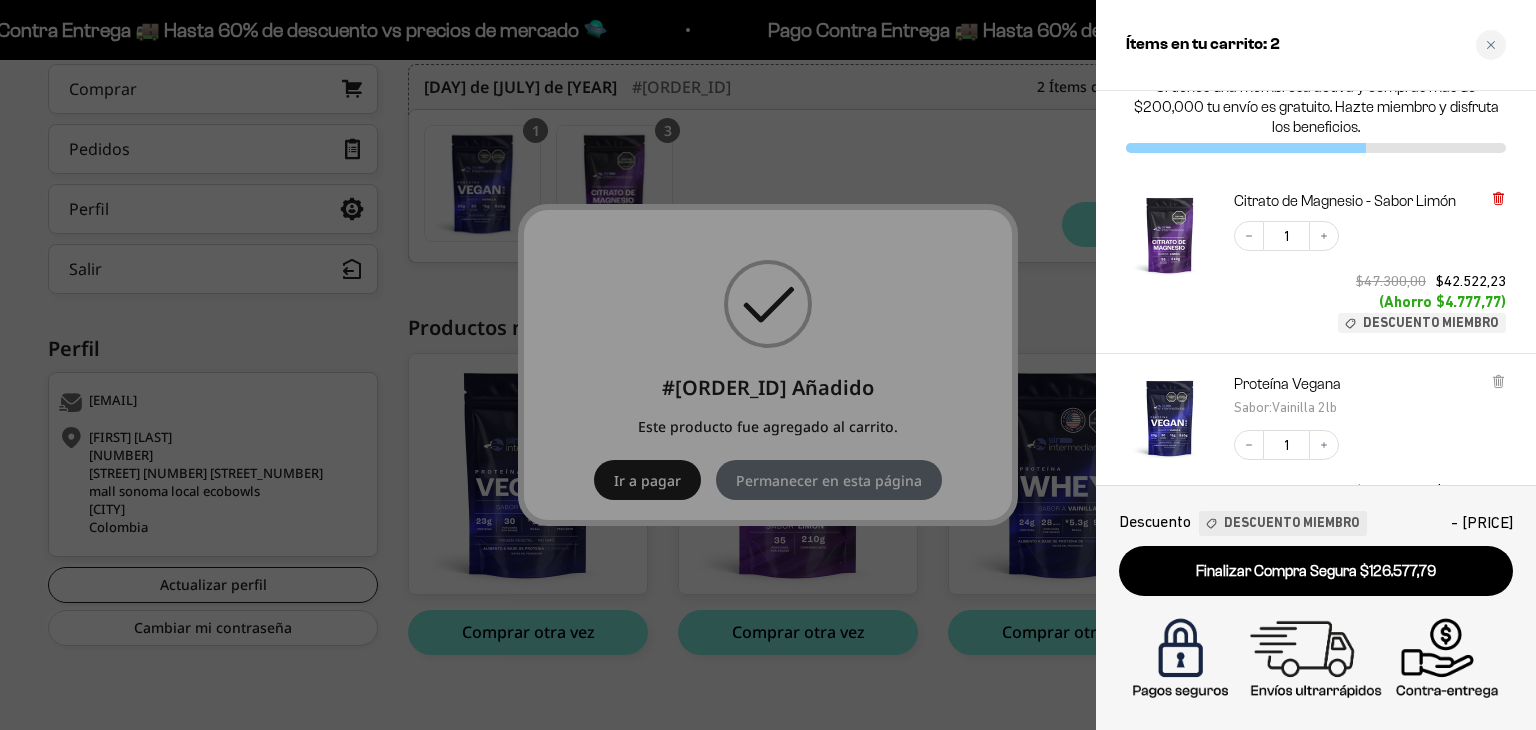 click 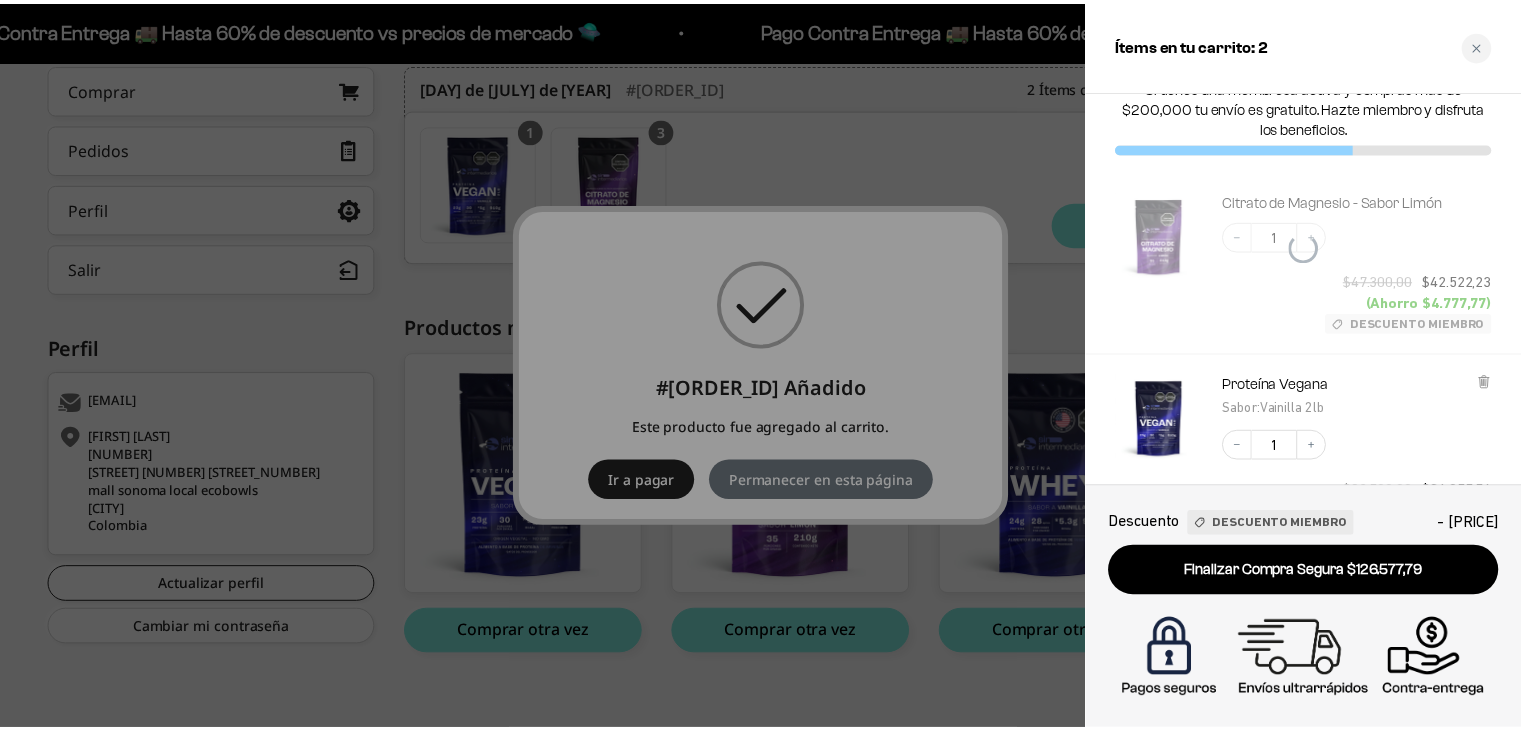 scroll, scrollTop: 31, scrollLeft: 0, axis: vertical 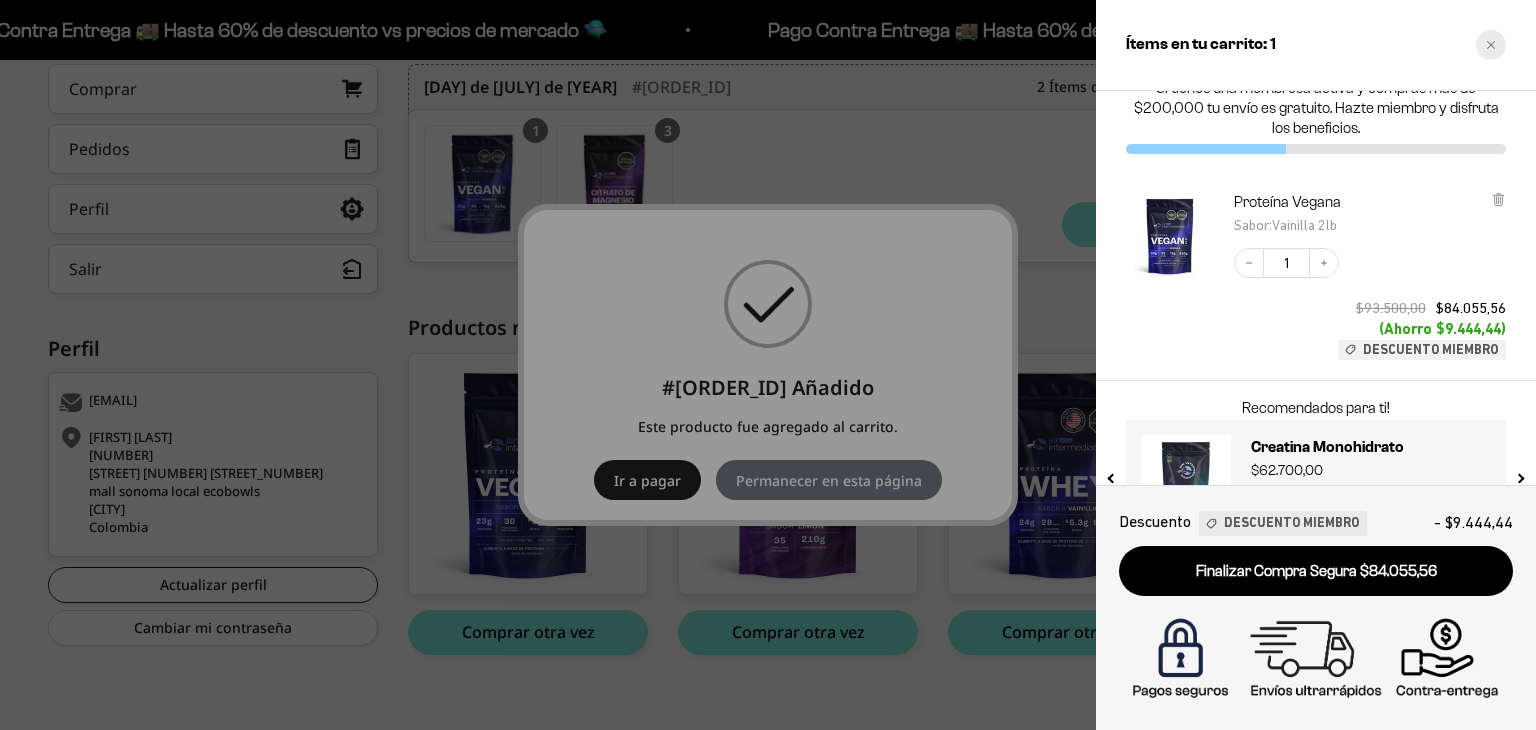 click at bounding box center [1491, 45] 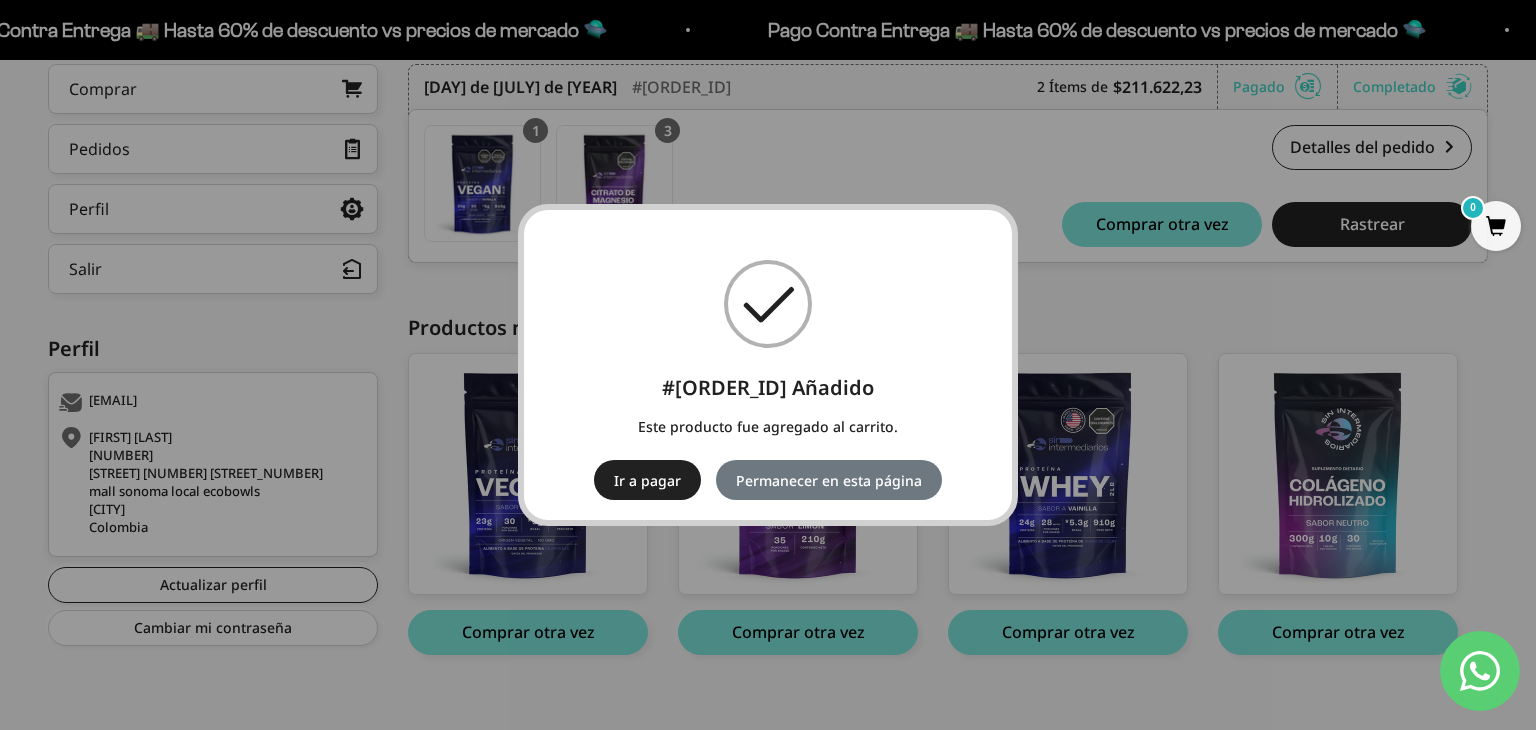 click on "×
#44952 Añadido Este producto fue agregado al carrito. Ir a pagar No Permanecer en esta página" at bounding box center (768, 365) 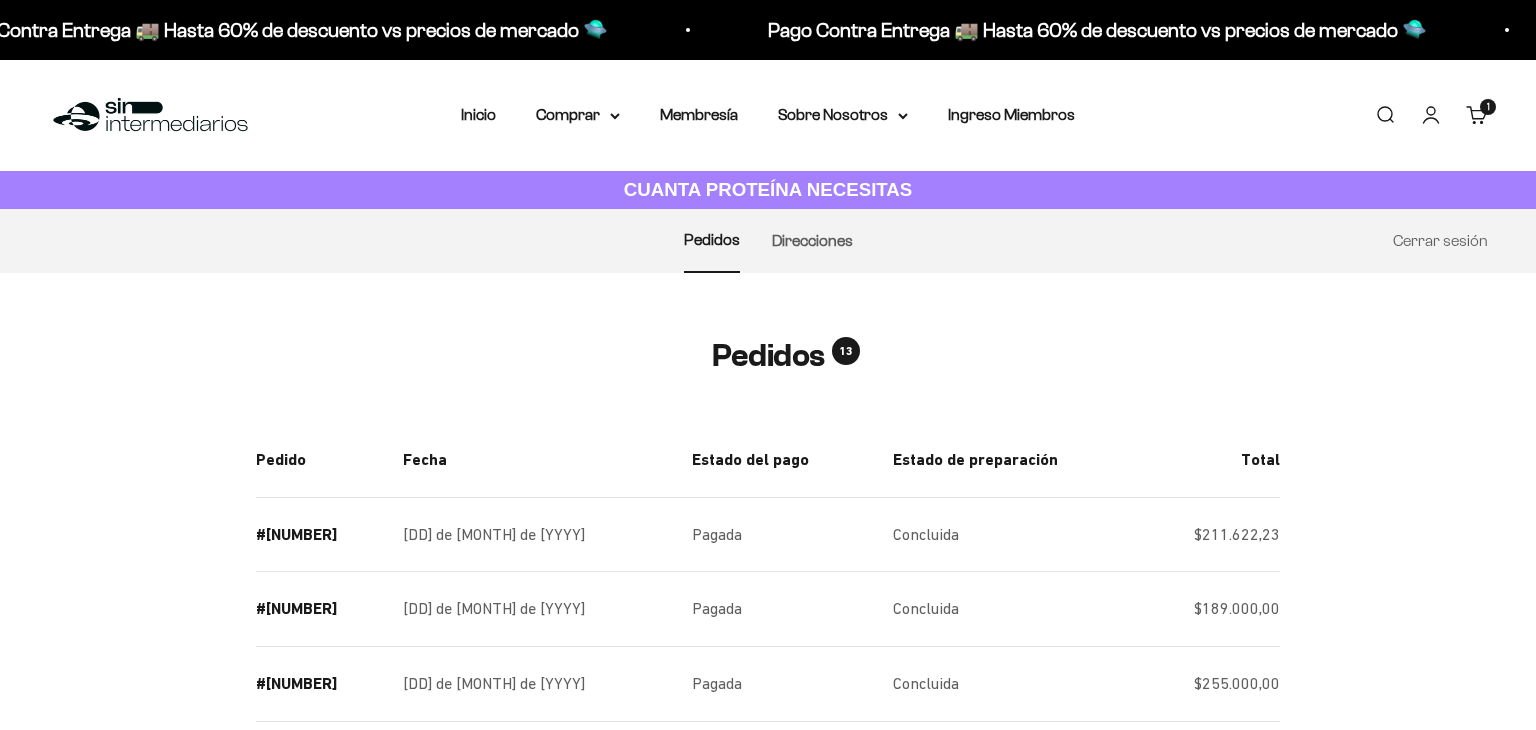 scroll, scrollTop: 339, scrollLeft: 0, axis: vertical 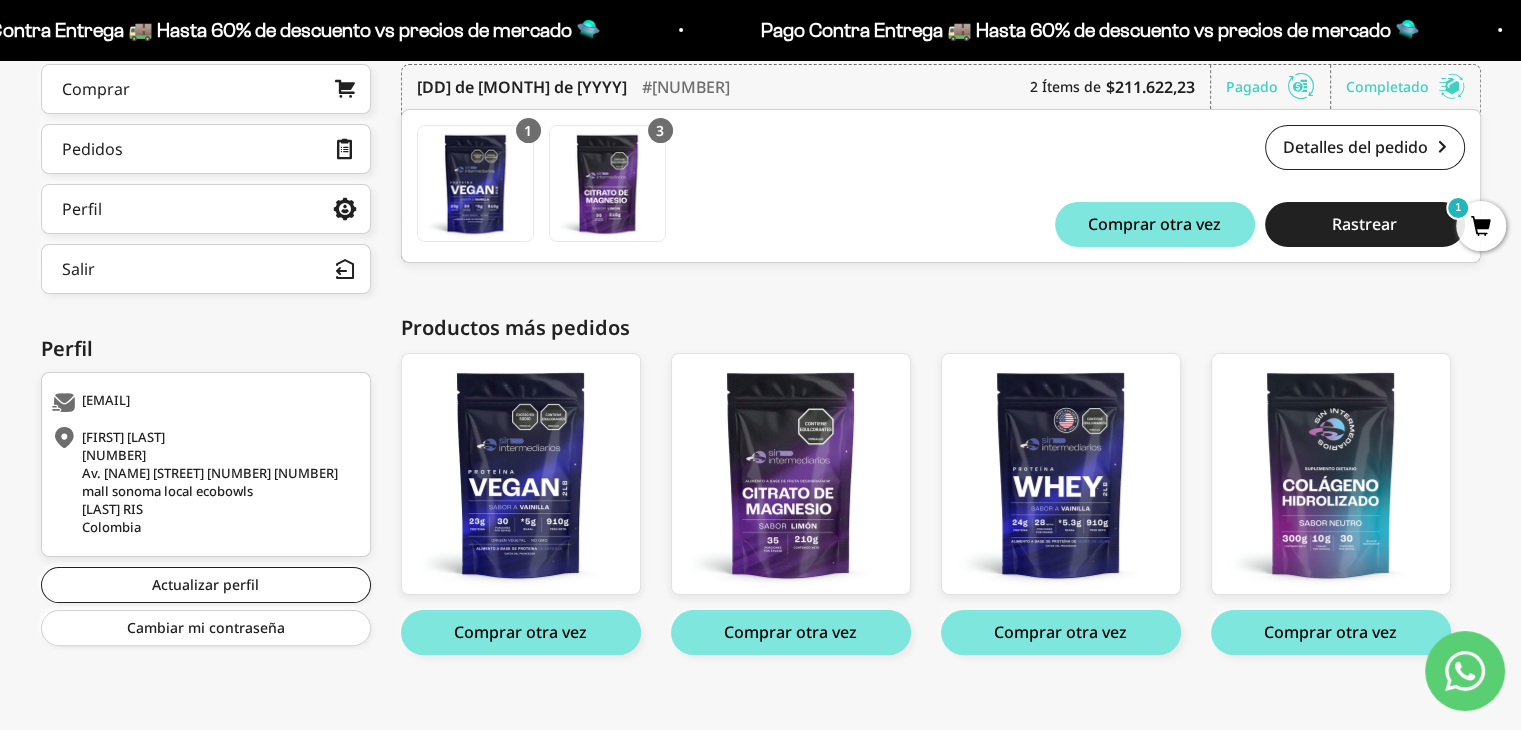 click on "1" at bounding box center [1481, 226] 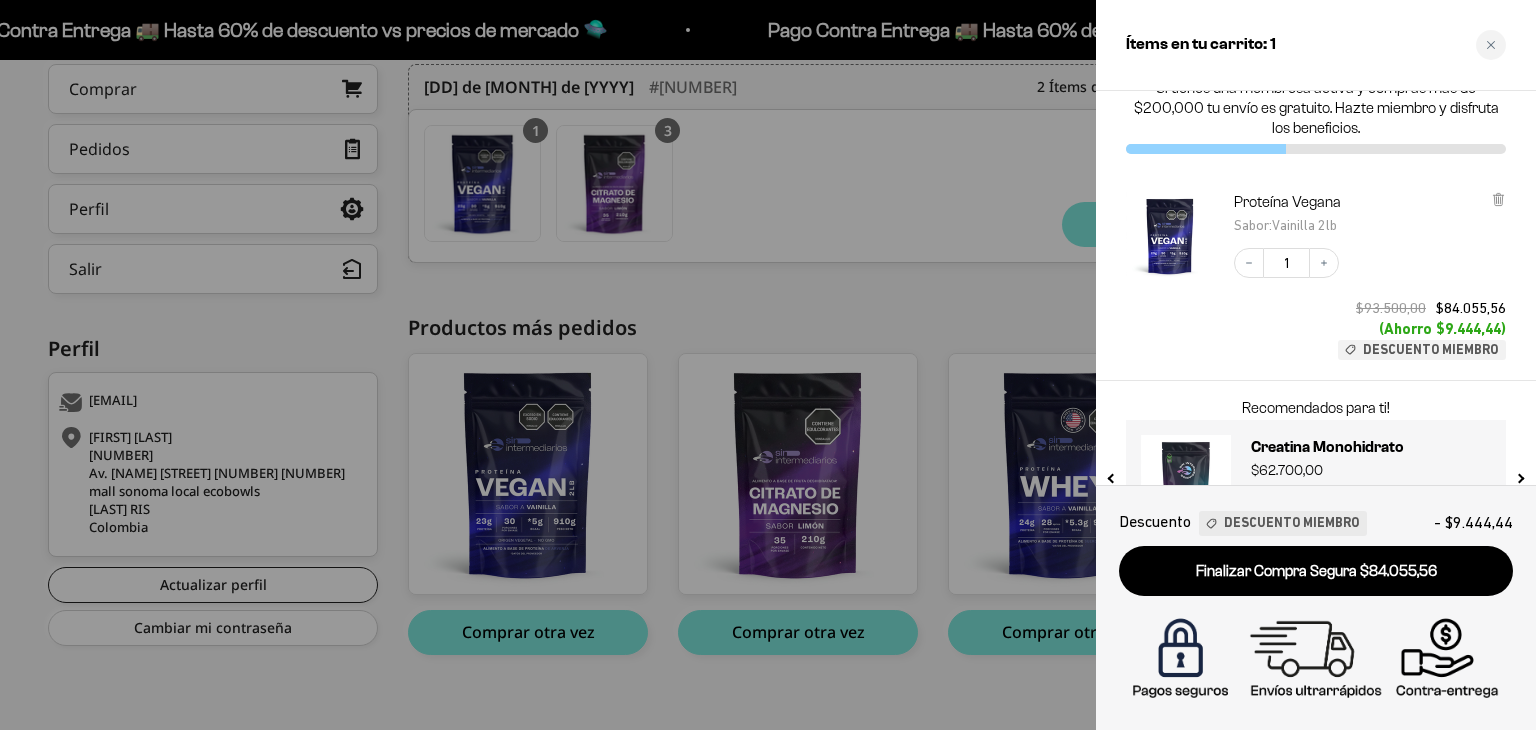 scroll, scrollTop: 0, scrollLeft: 0, axis: both 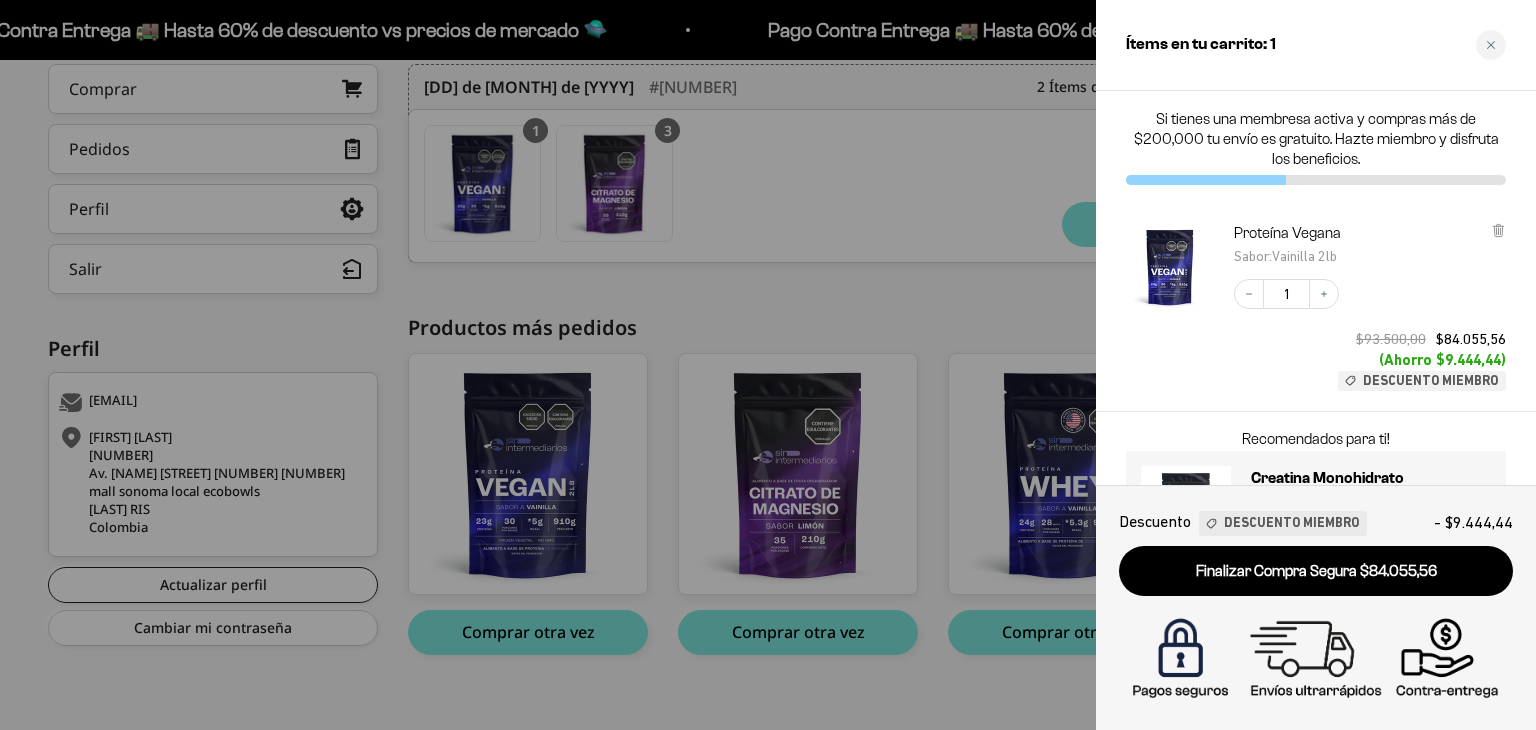 click at bounding box center (1498, 246) 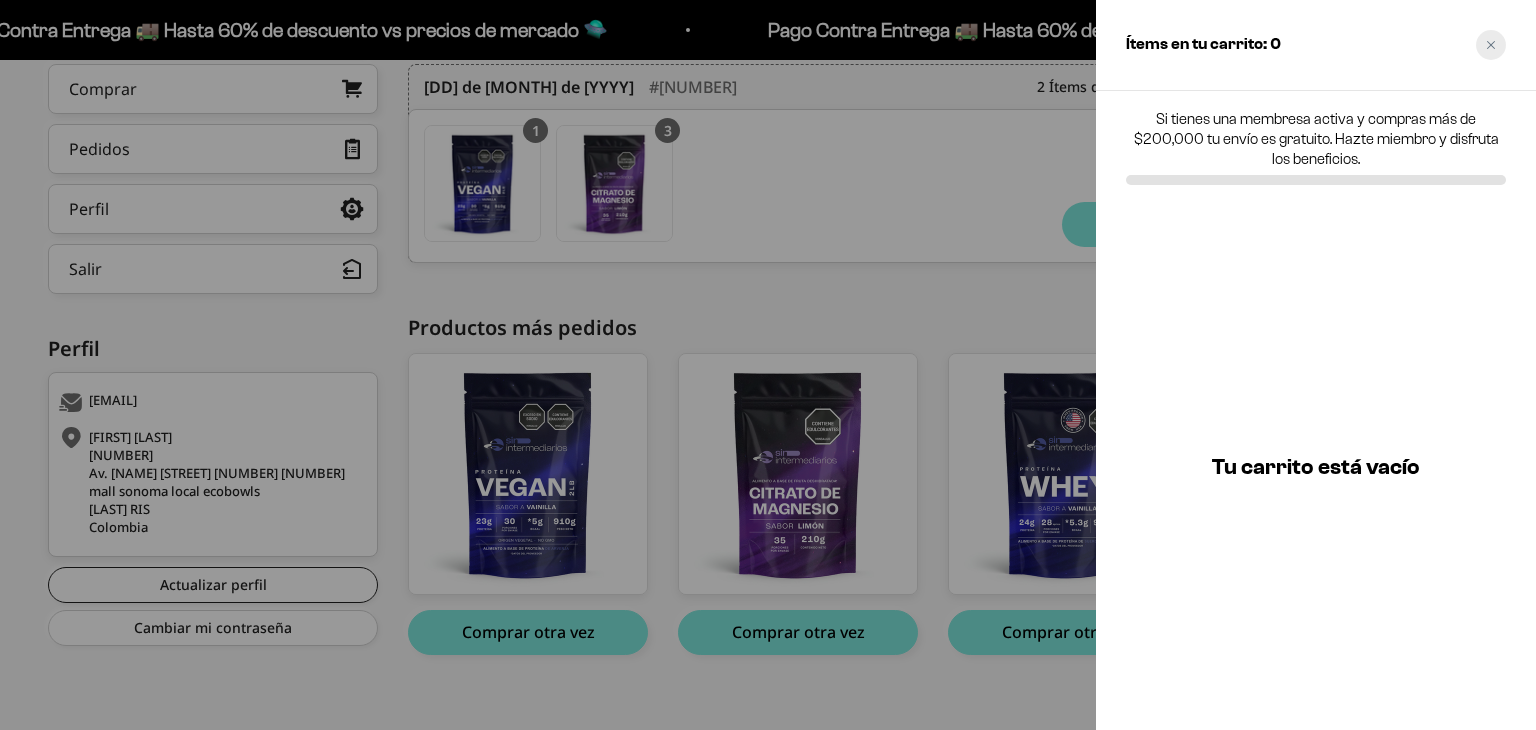 click 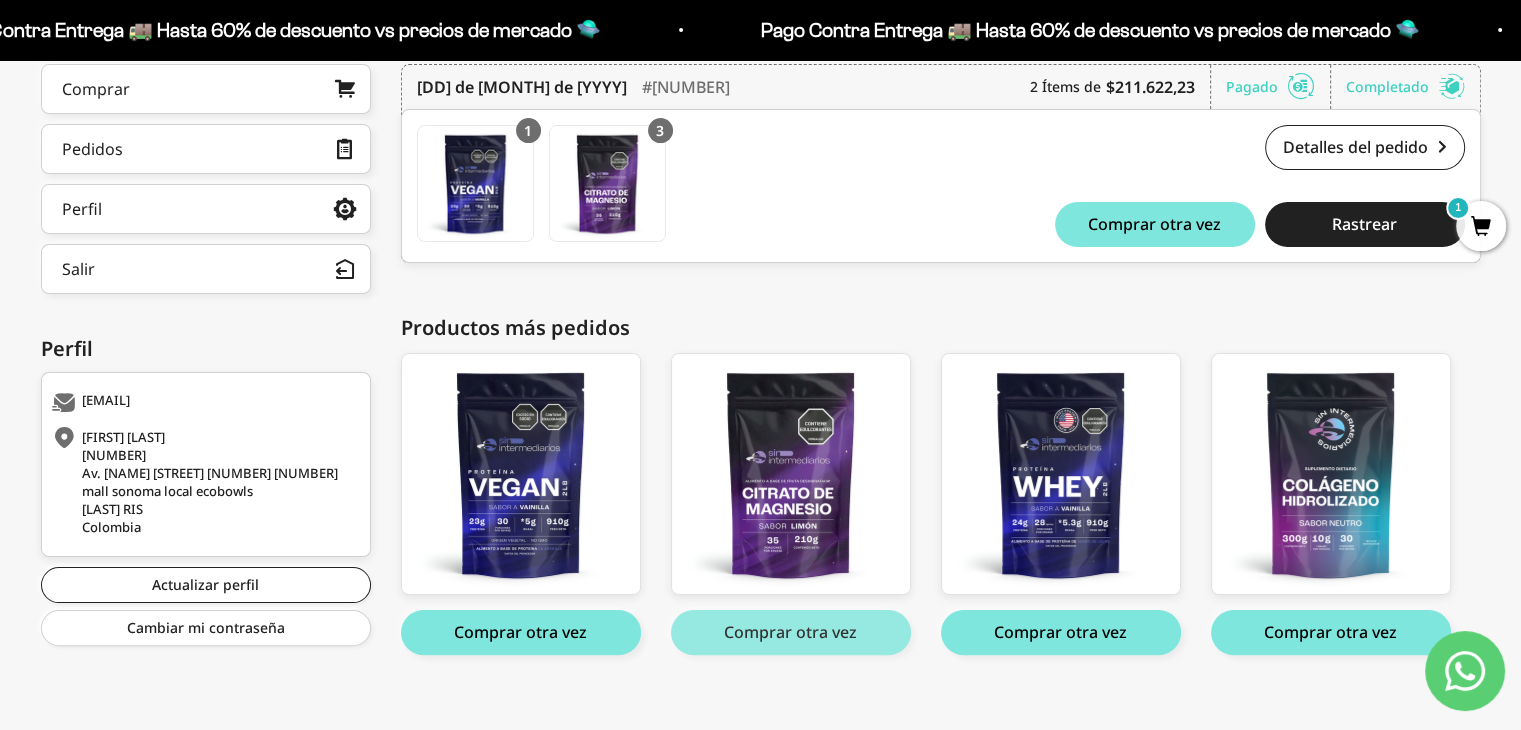 click on "Comprar otra vez" at bounding box center (791, 632) 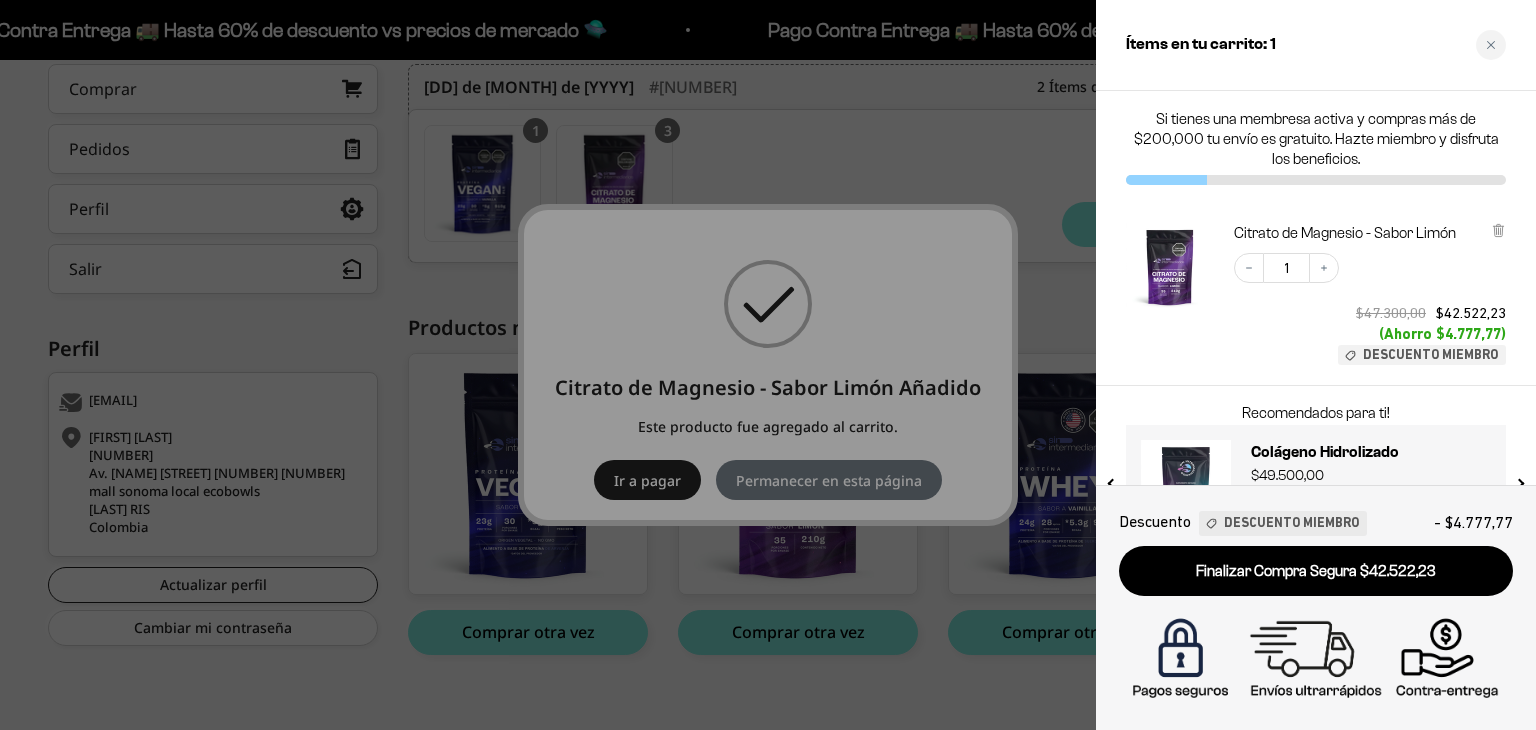 click at bounding box center (768, 365) 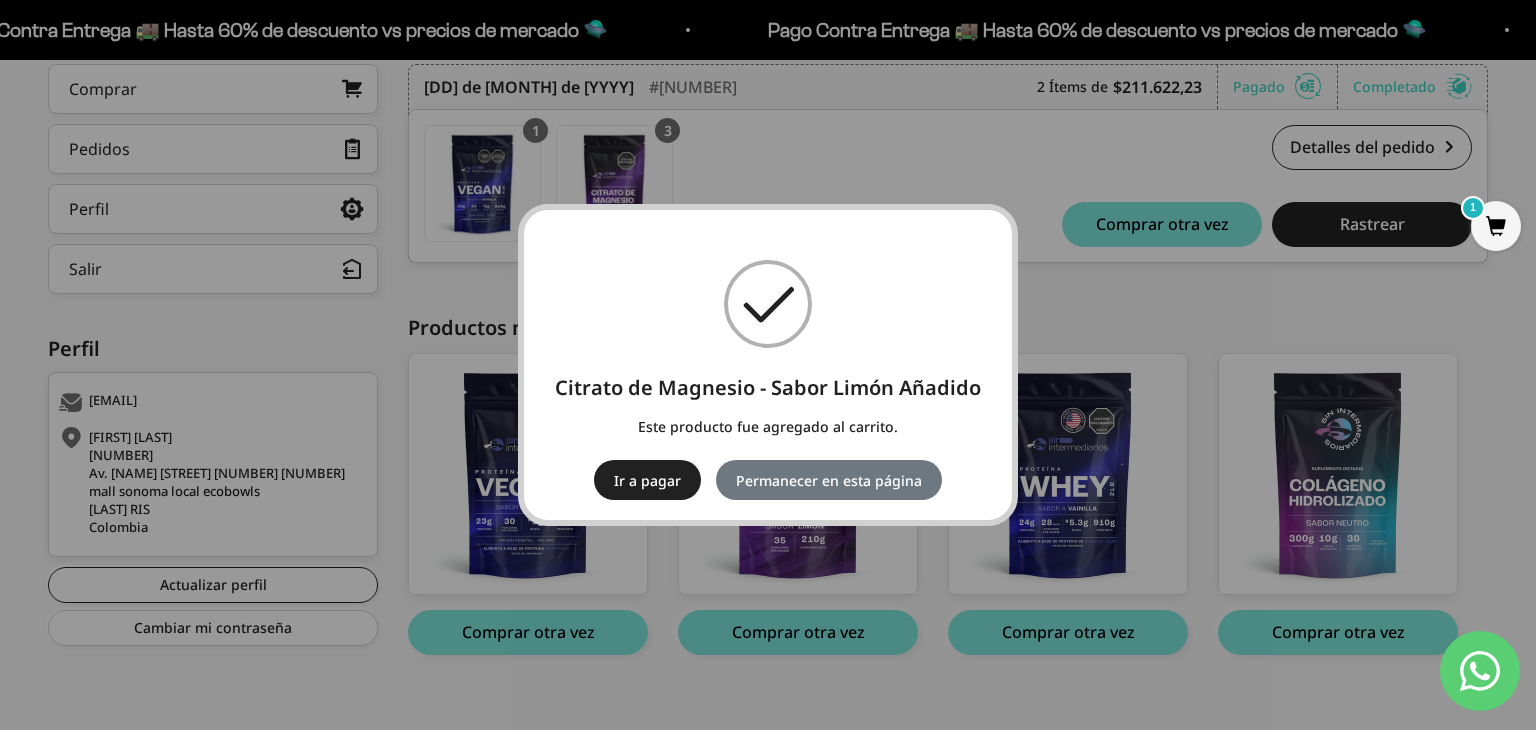 click on "×
Citrato de Magnesio - Sabor Limón Añadido Este producto fue agregado al carrito. Ir a pagar No Permanecer en esta página" at bounding box center (768, 365) 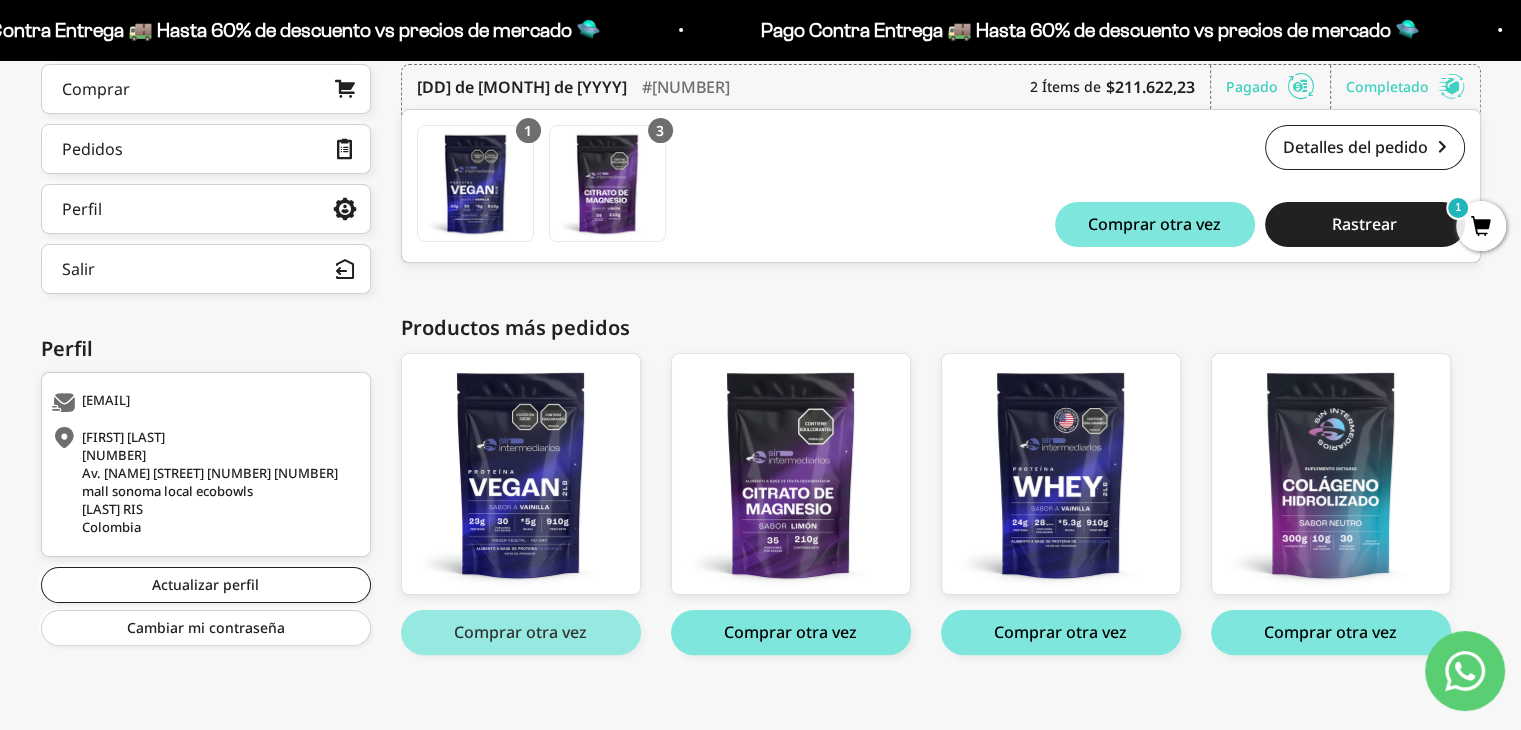 click on "Comprar otra vez" at bounding box center (521, 632) 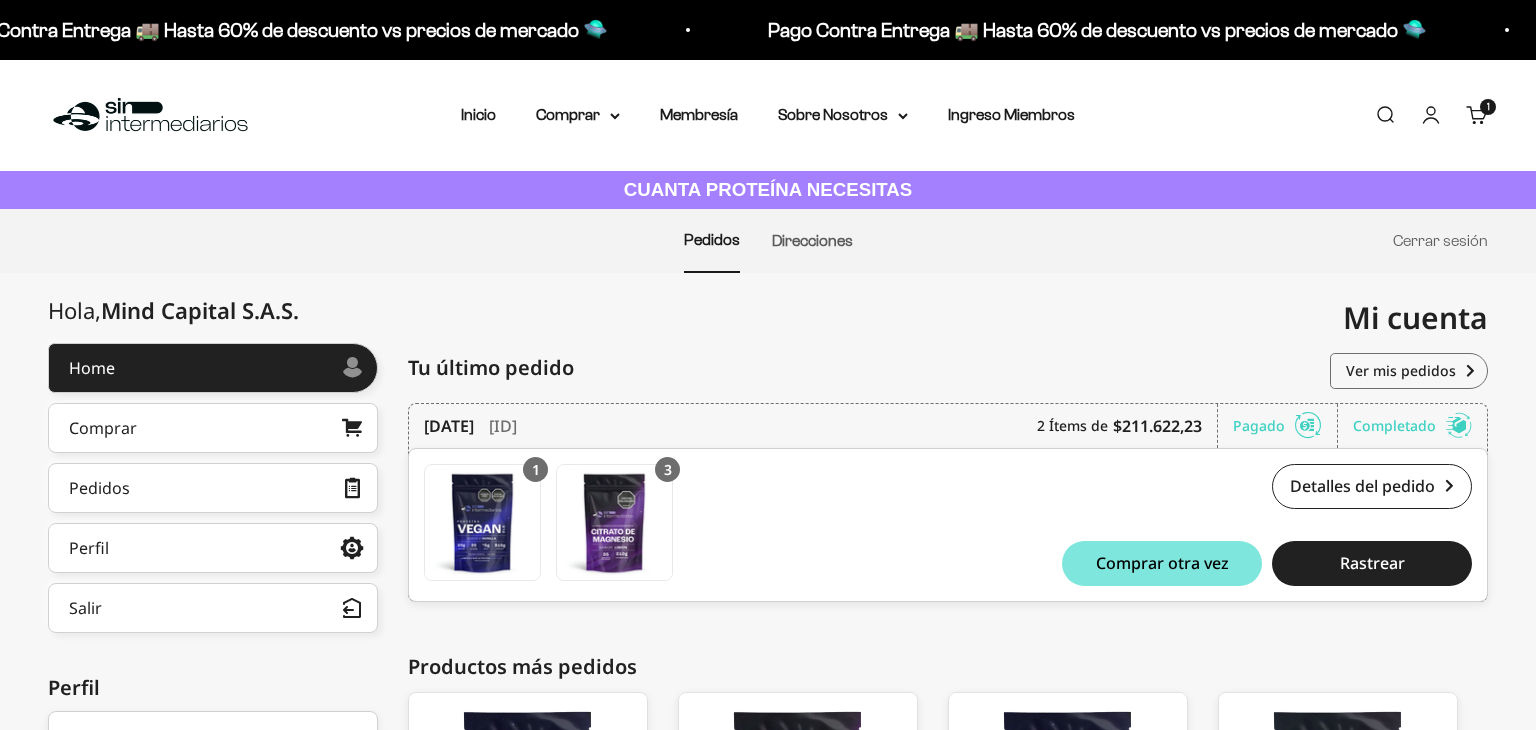scroll, scrollTop: 339, scrollLeft: 0, axis: vertical 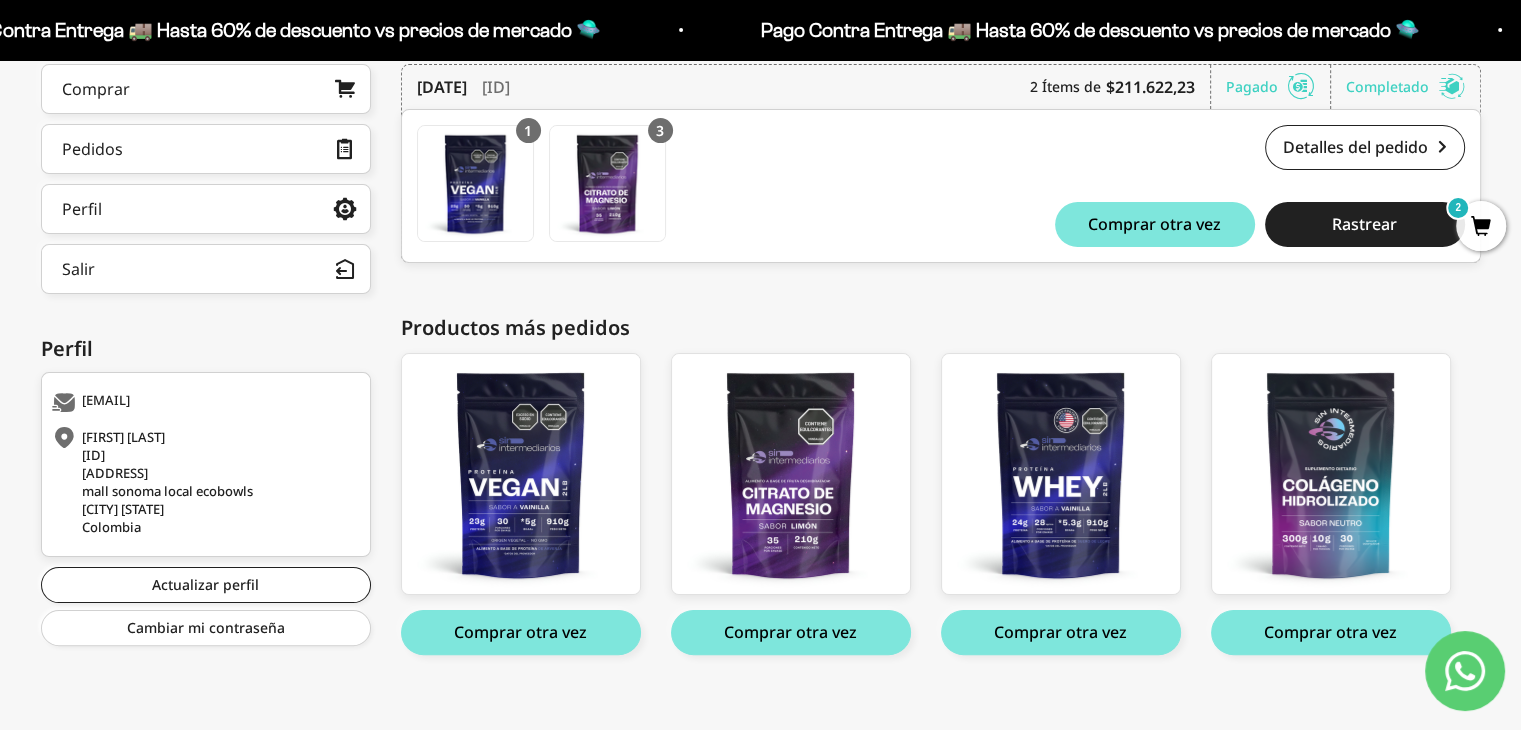 click on "2" at bounding box center [1481, 226] 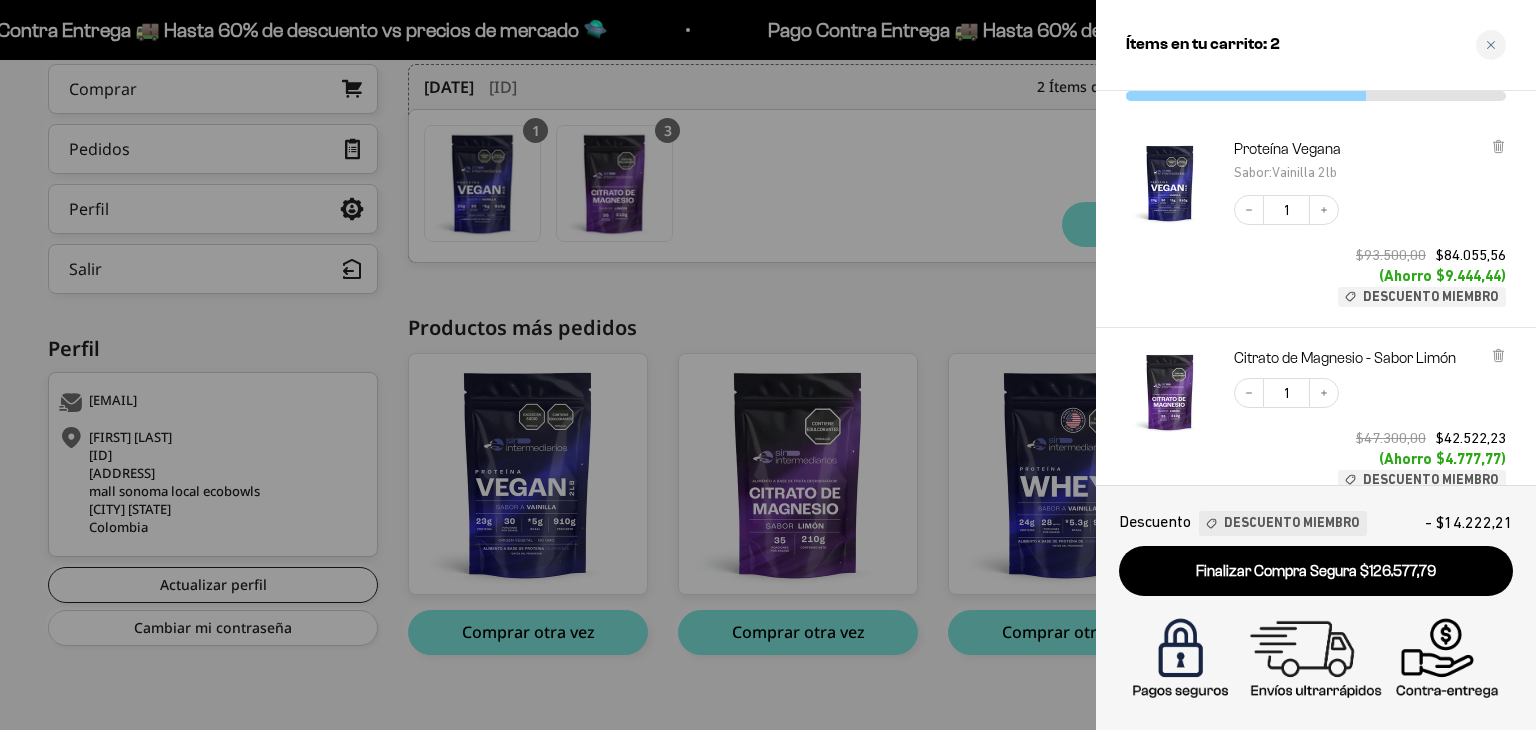 scroll, scrollTop: 164, scrollLeft: 0, axis: vertical 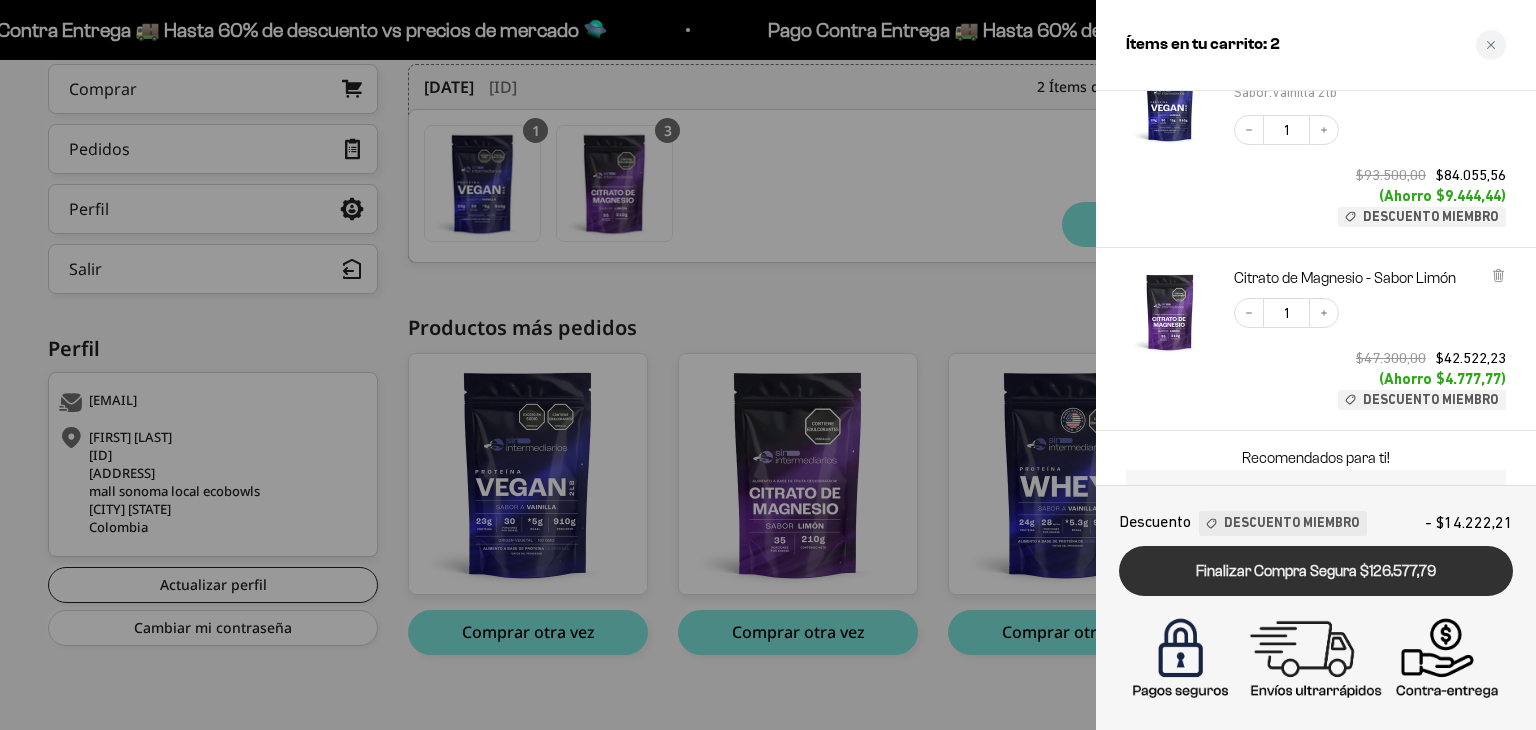 click on "Finalizar Compra Segura $126.577,79" at bounding box center (1316, 571) 